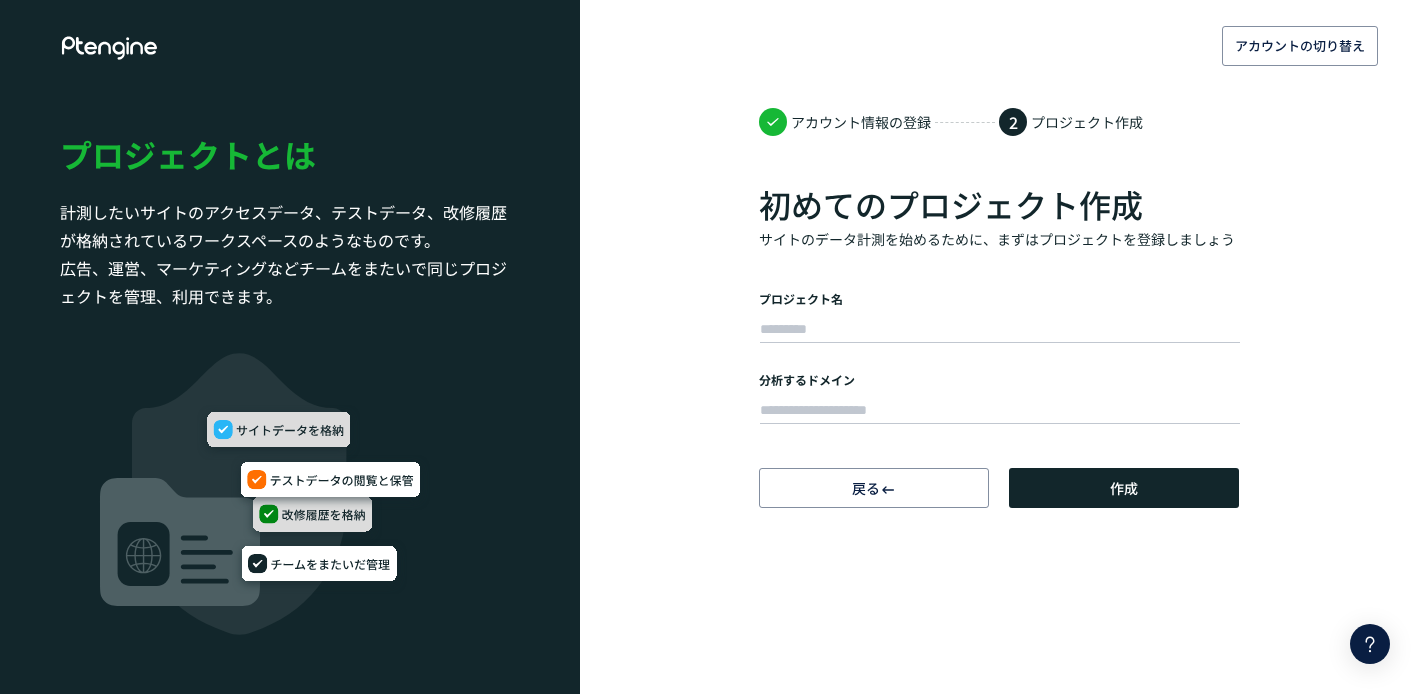 scroll, scrollTop: 0, scrollLeft: 0, axis: both 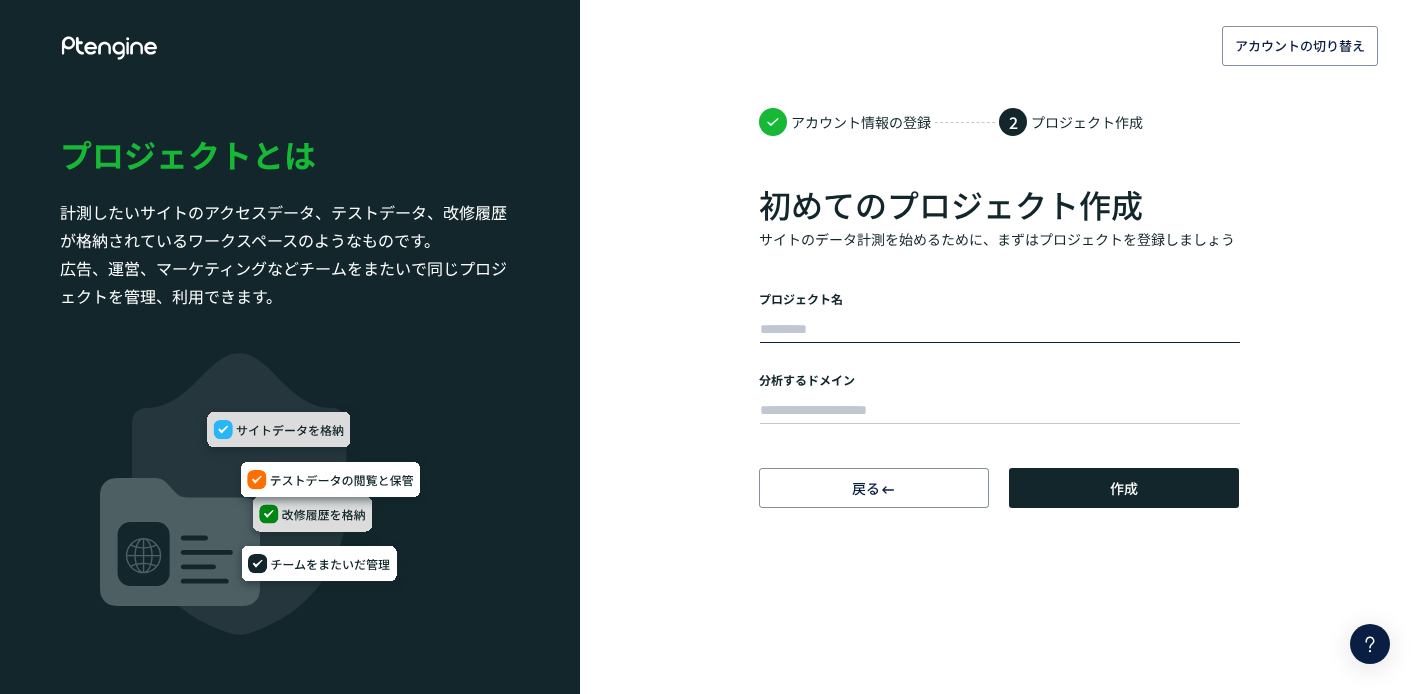 click at bounding box center [1000, 330] 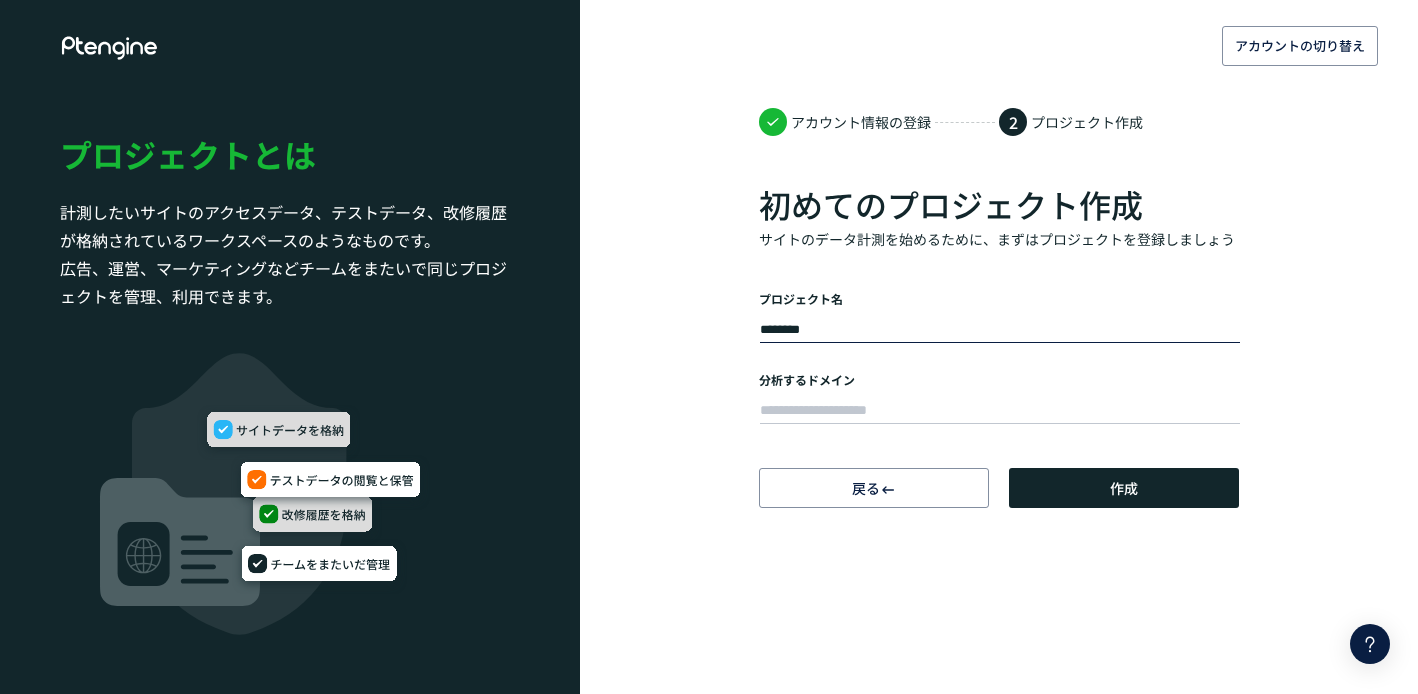 type on "********" 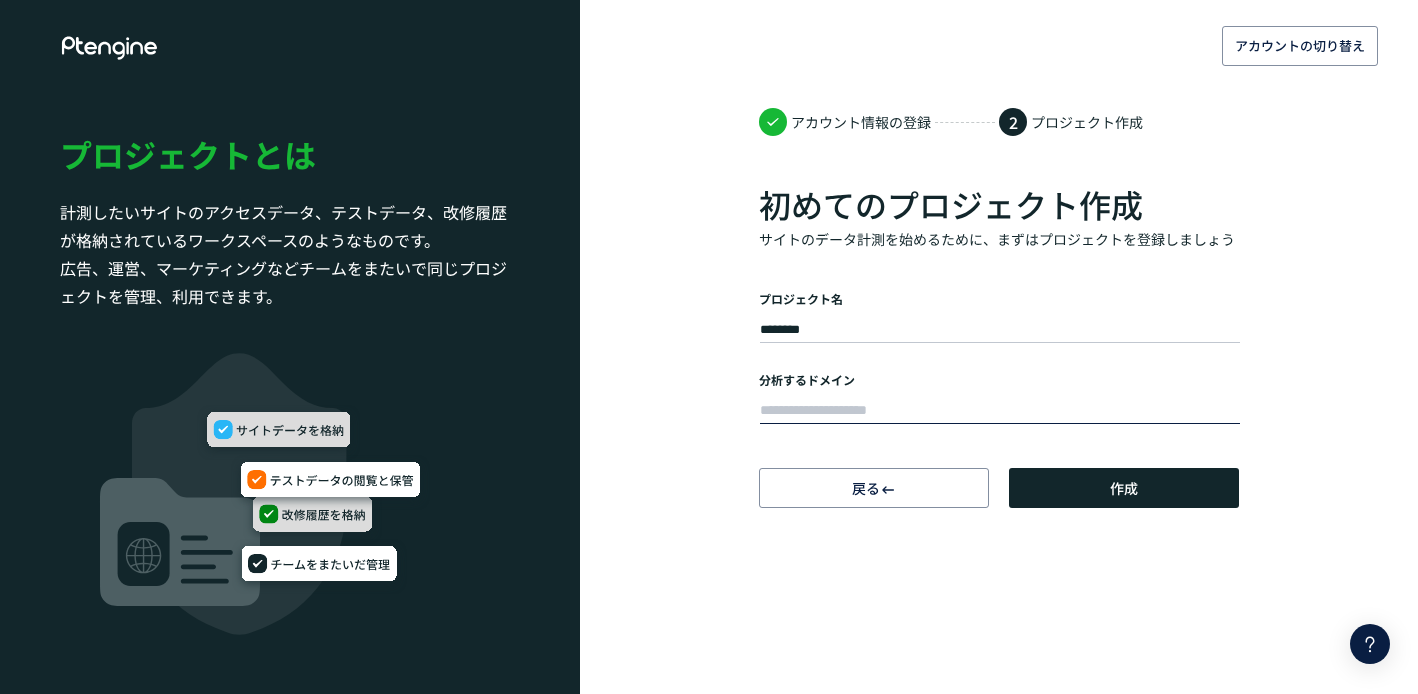 paste on "**********" 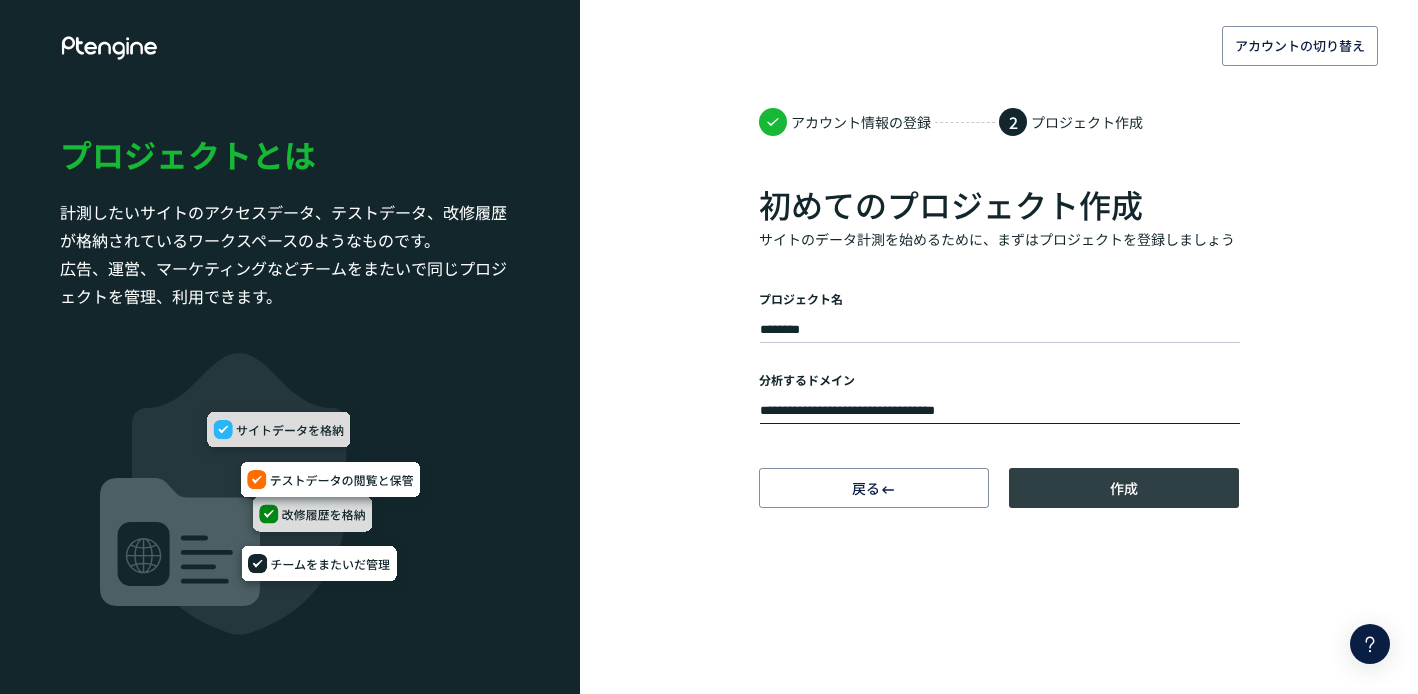 type on "**********" 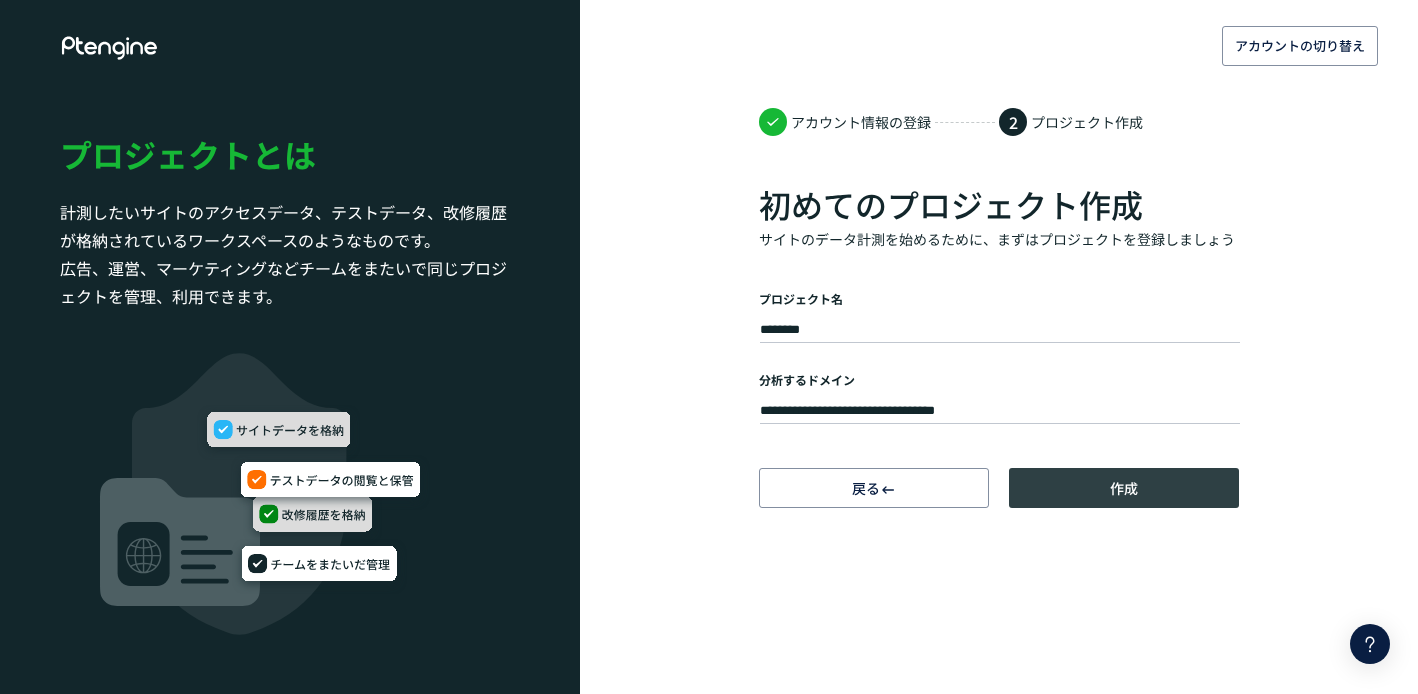 click on "作成" at bounding box center (1124, 488) 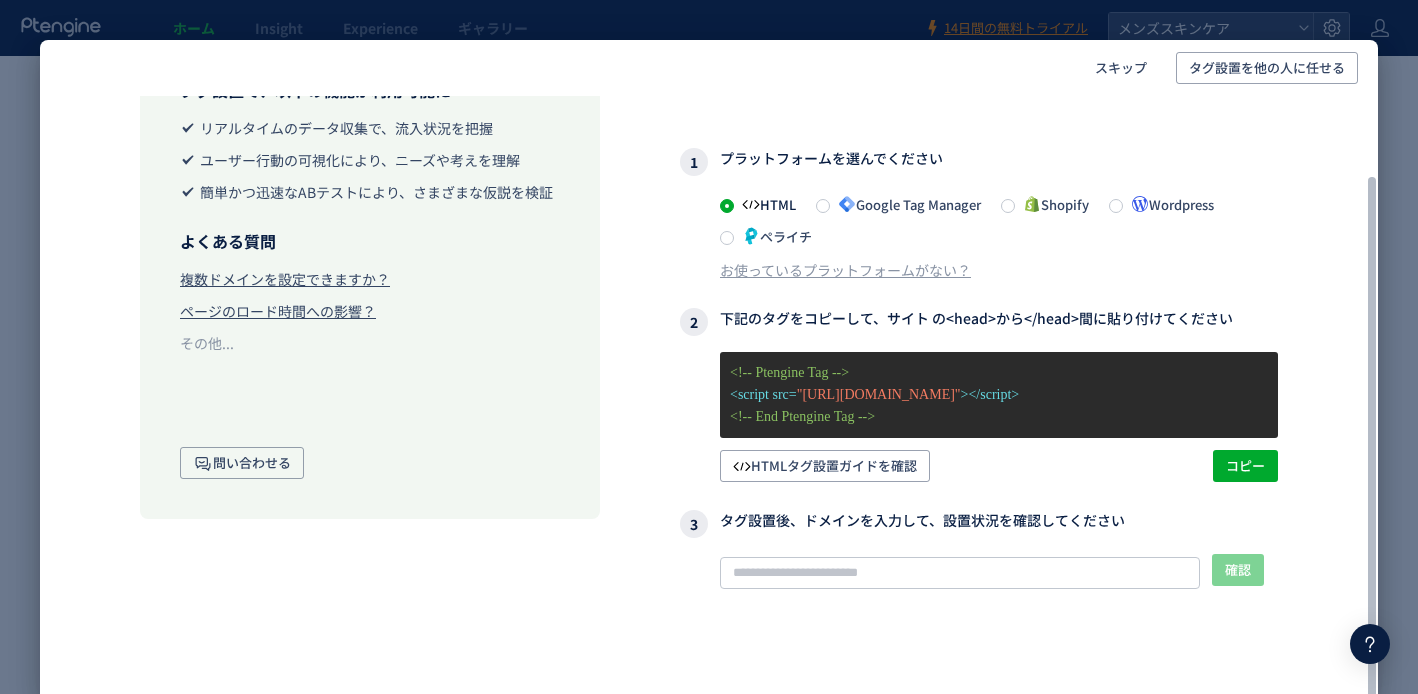 scroll, scrollTop: 116, scrollLeft: 0, axis: vertical 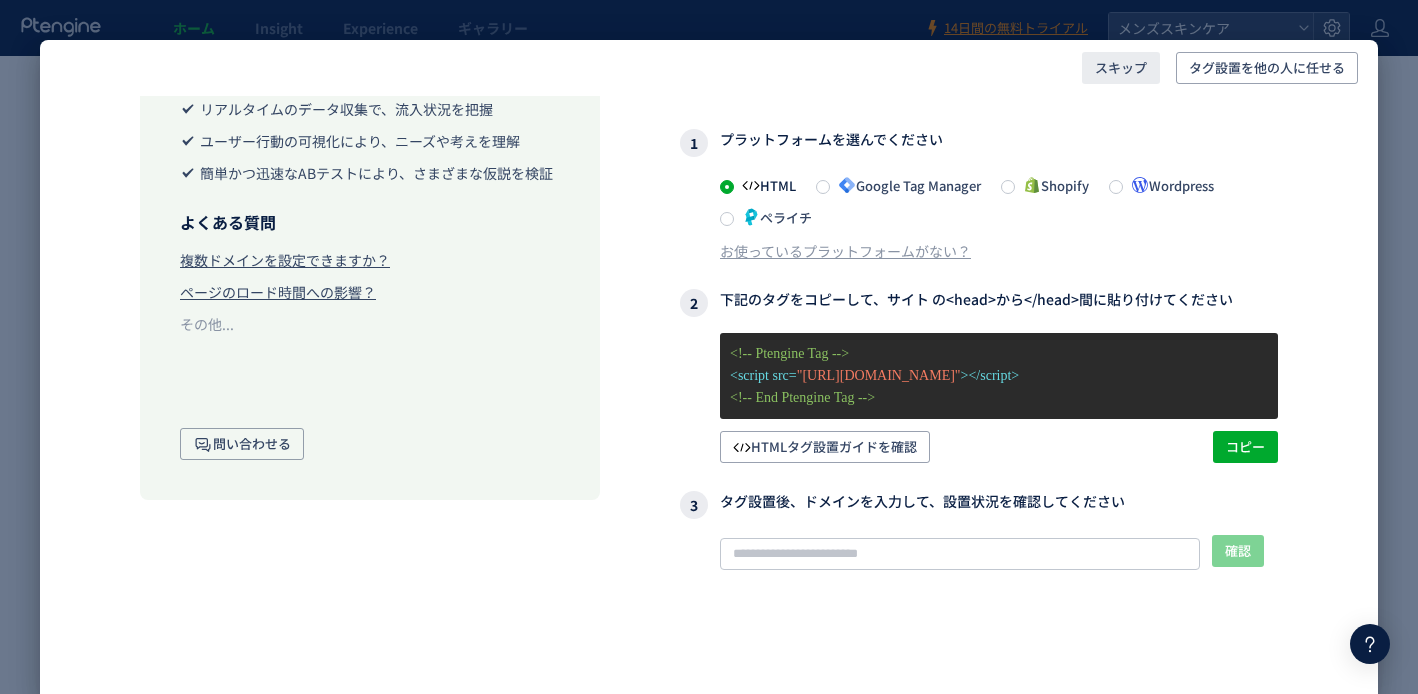 click on "スキップ" at bounding box center [1121, 68] 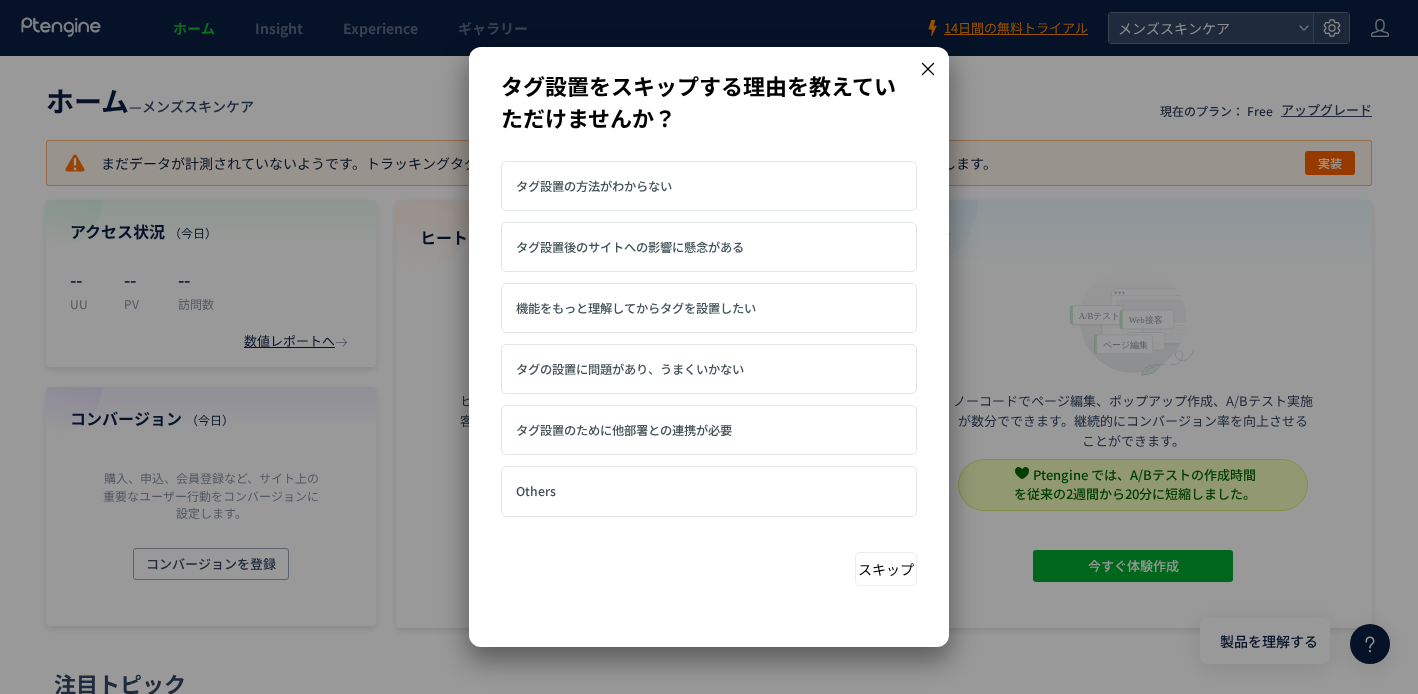 click on "タグ設置の方法がわからない" at bounding box center (709, 186) 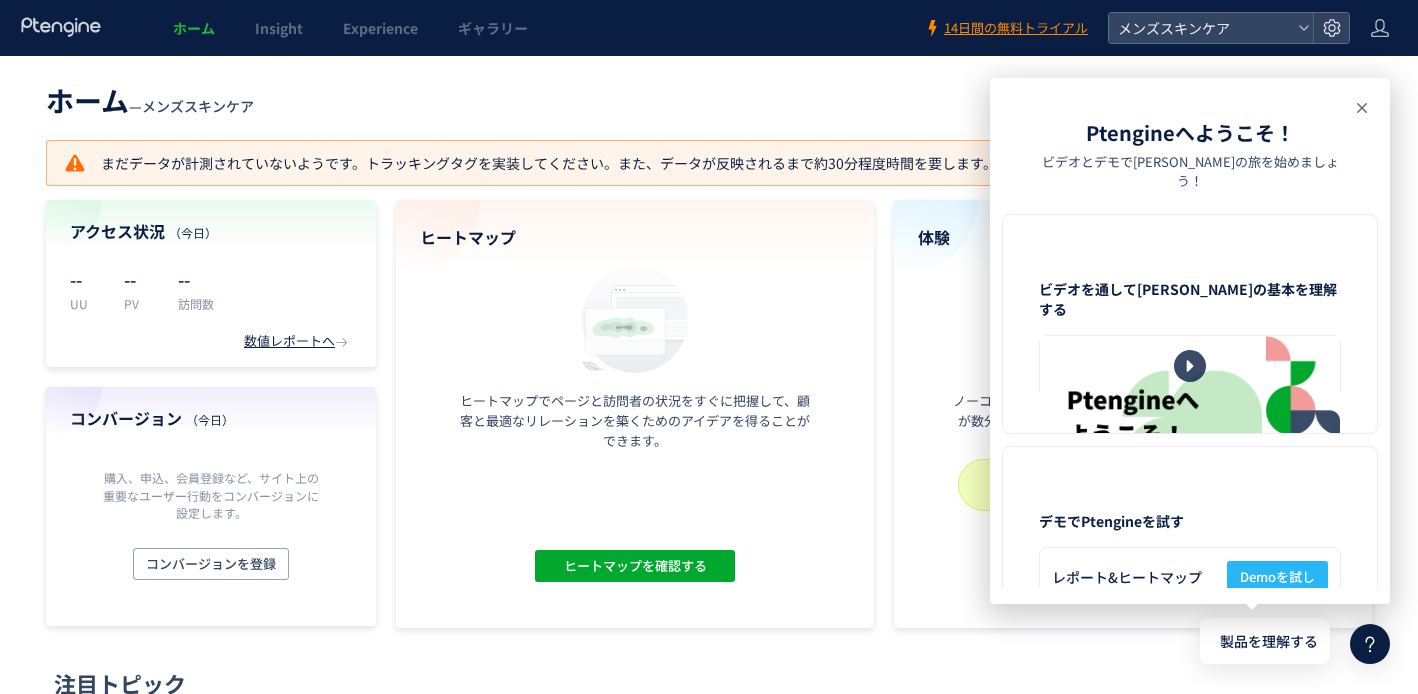click 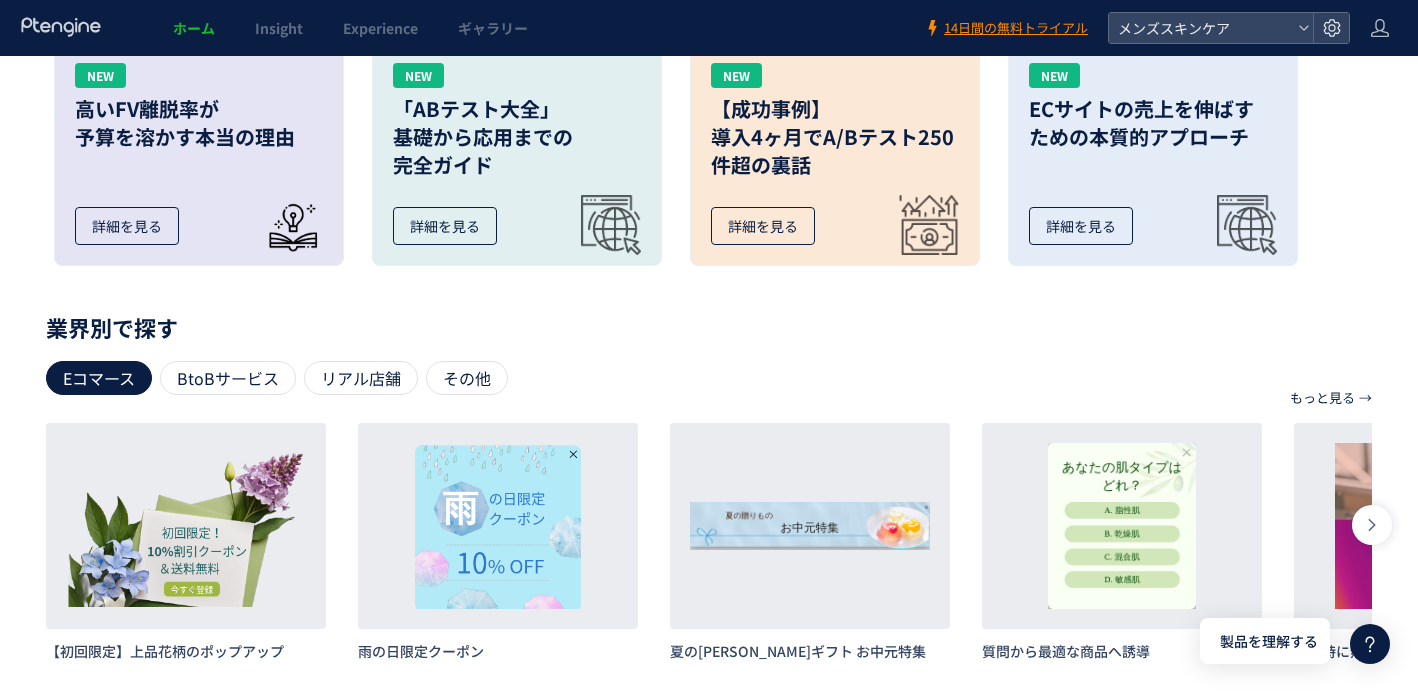 scroll, scrollTop: 0, scrollLeft: 0, axis: both 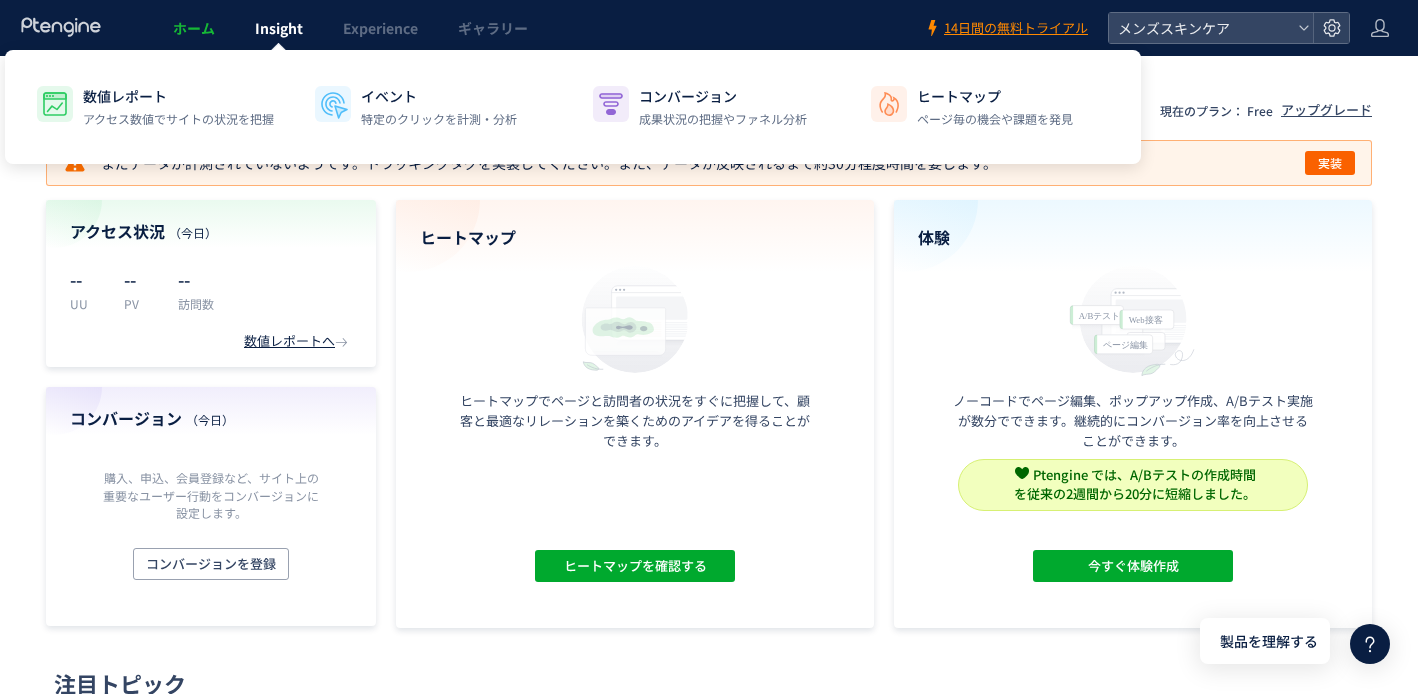 click on "Insight" at bounding box center (279, 28) 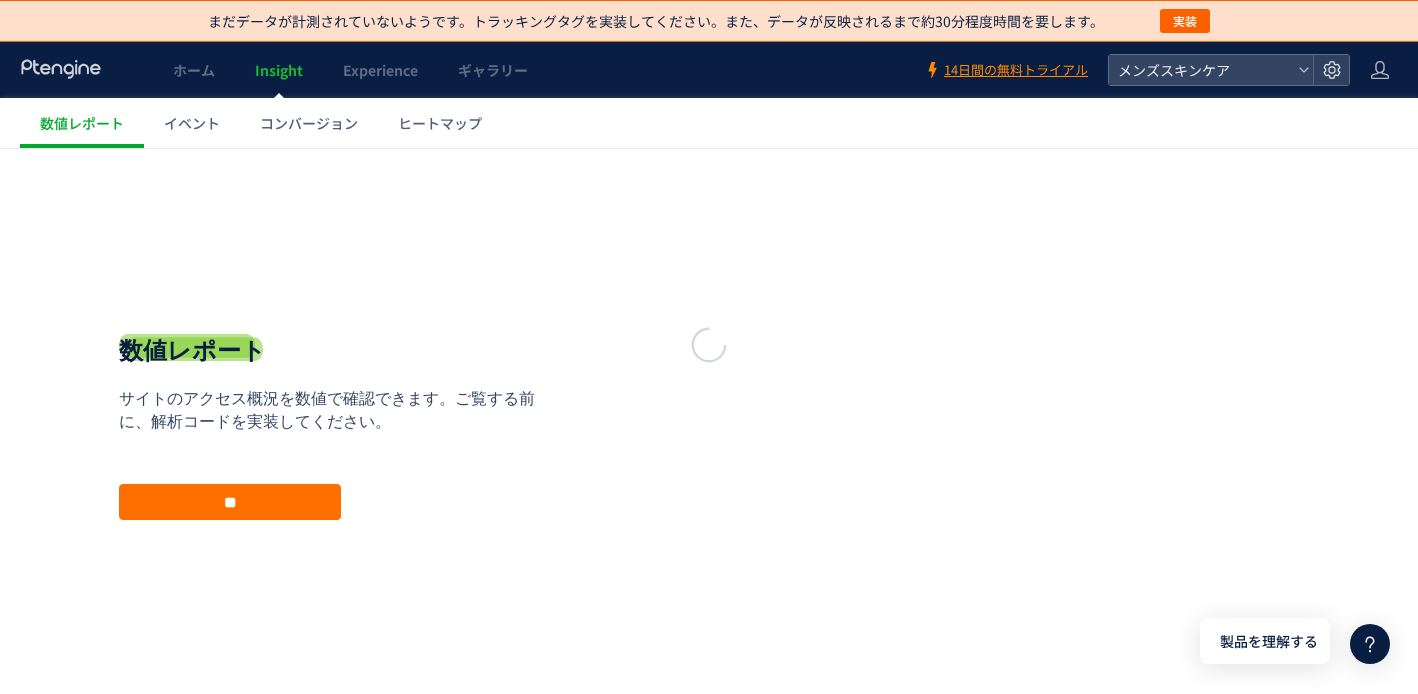 scroll, scrollTop: 0, scrollLeft: 0, axis: both 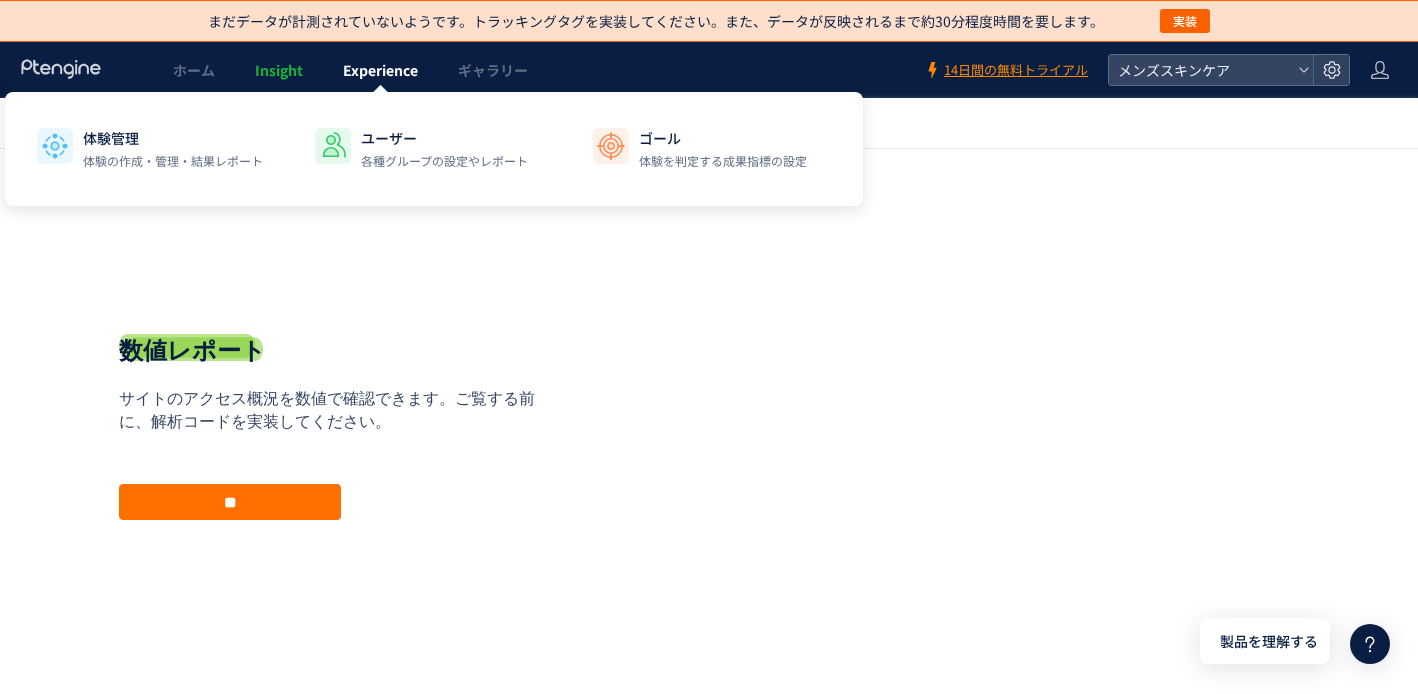 click on "Experience" at bounding box center [380, 70] 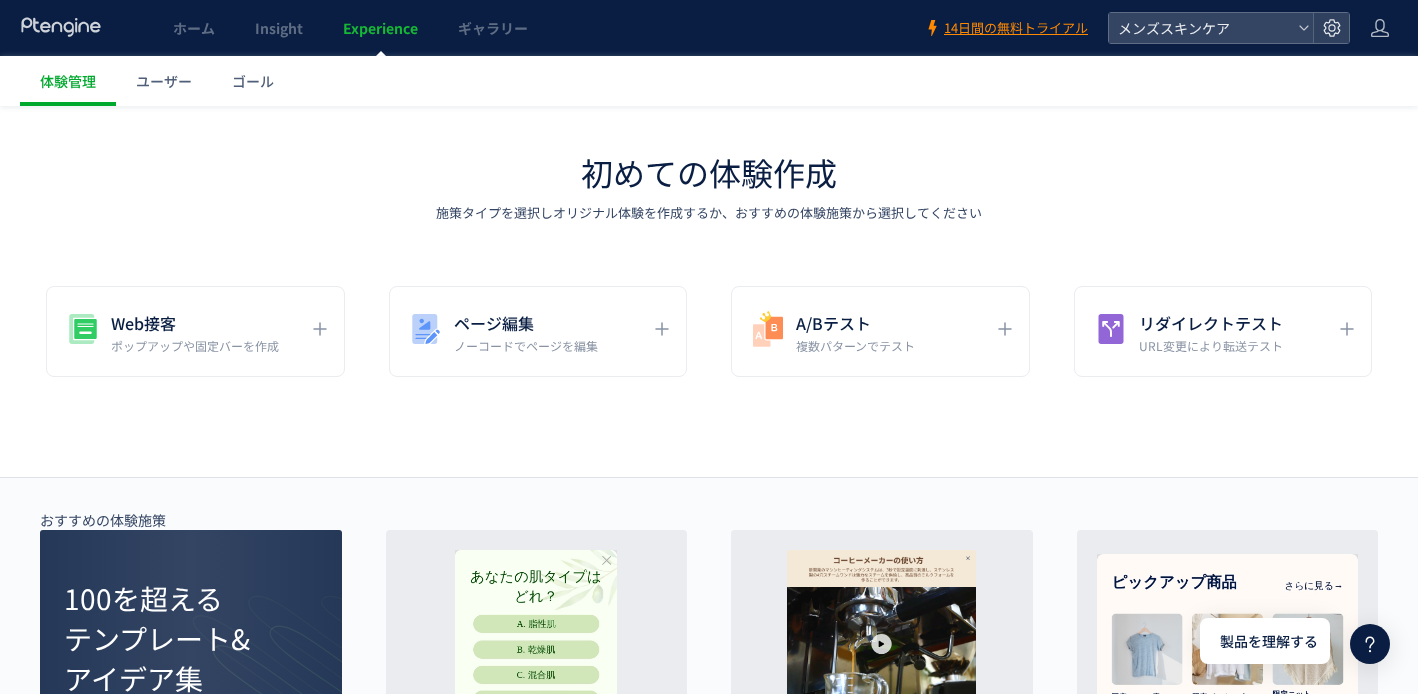 scroll, scrollTop: 0, scrollLeft: 0, axis: both 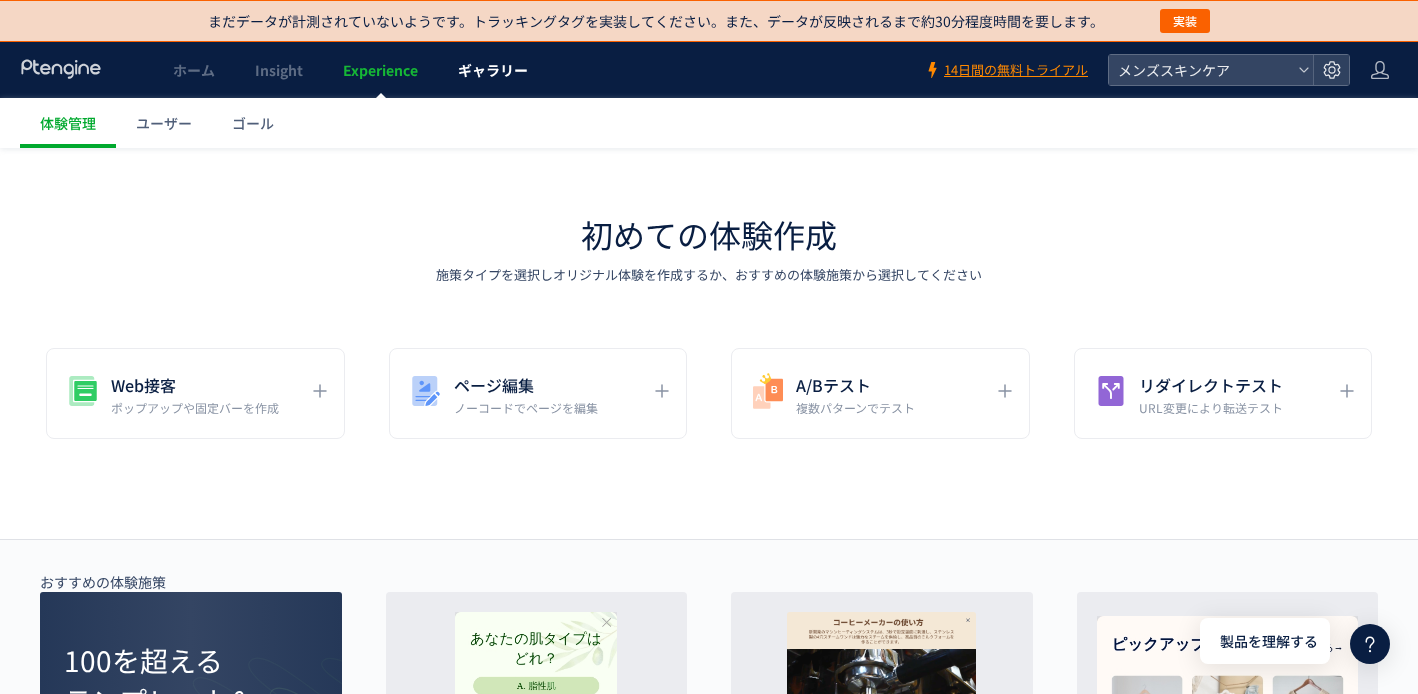 click on "ギャラリー" at bounding box center (493, 70) 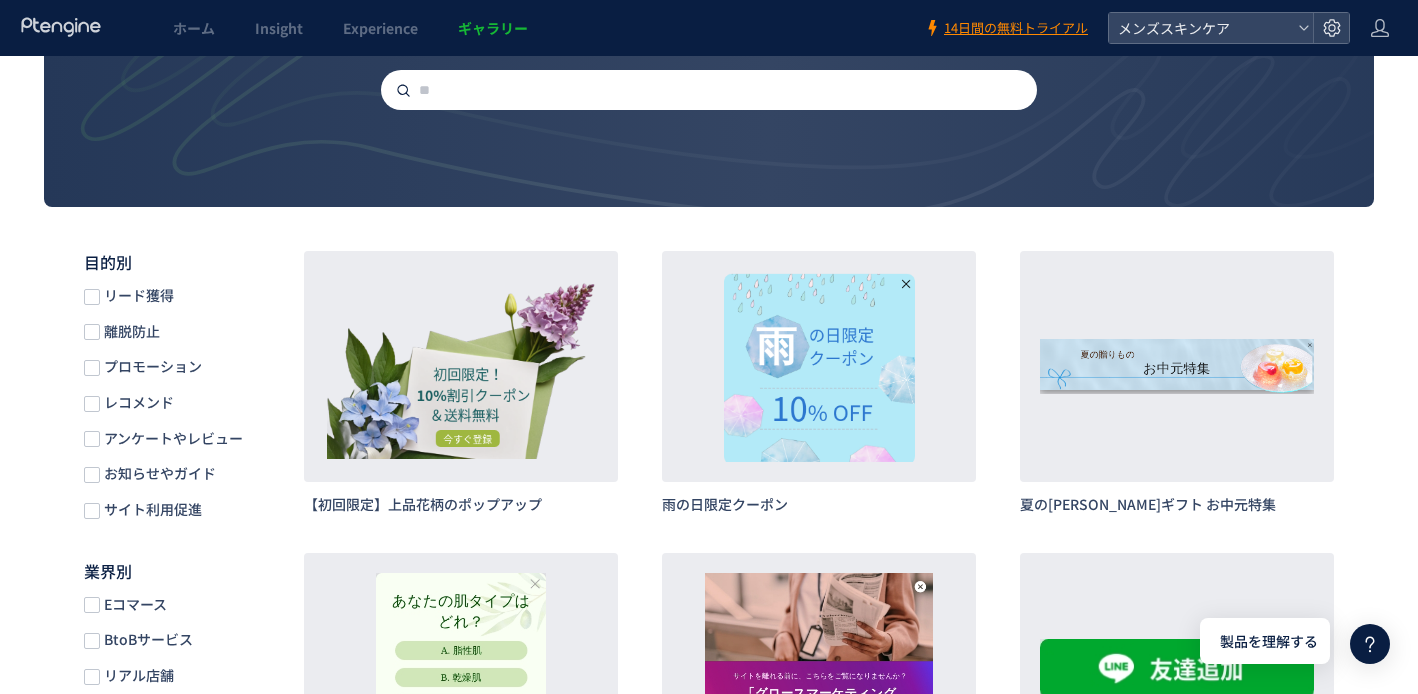 scroll, scrollTop: 0, scrollLeft: 0, axis: both 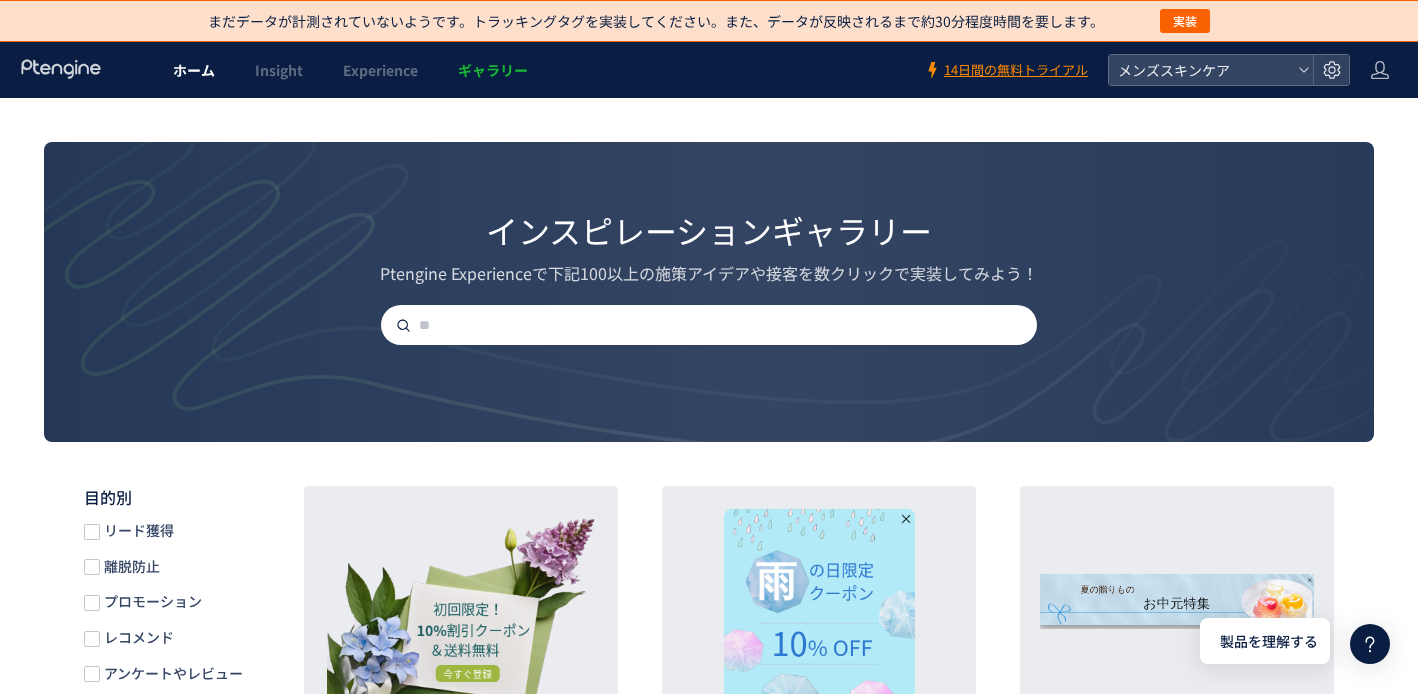 click on "ホーム" at bounding box center [194, 70] 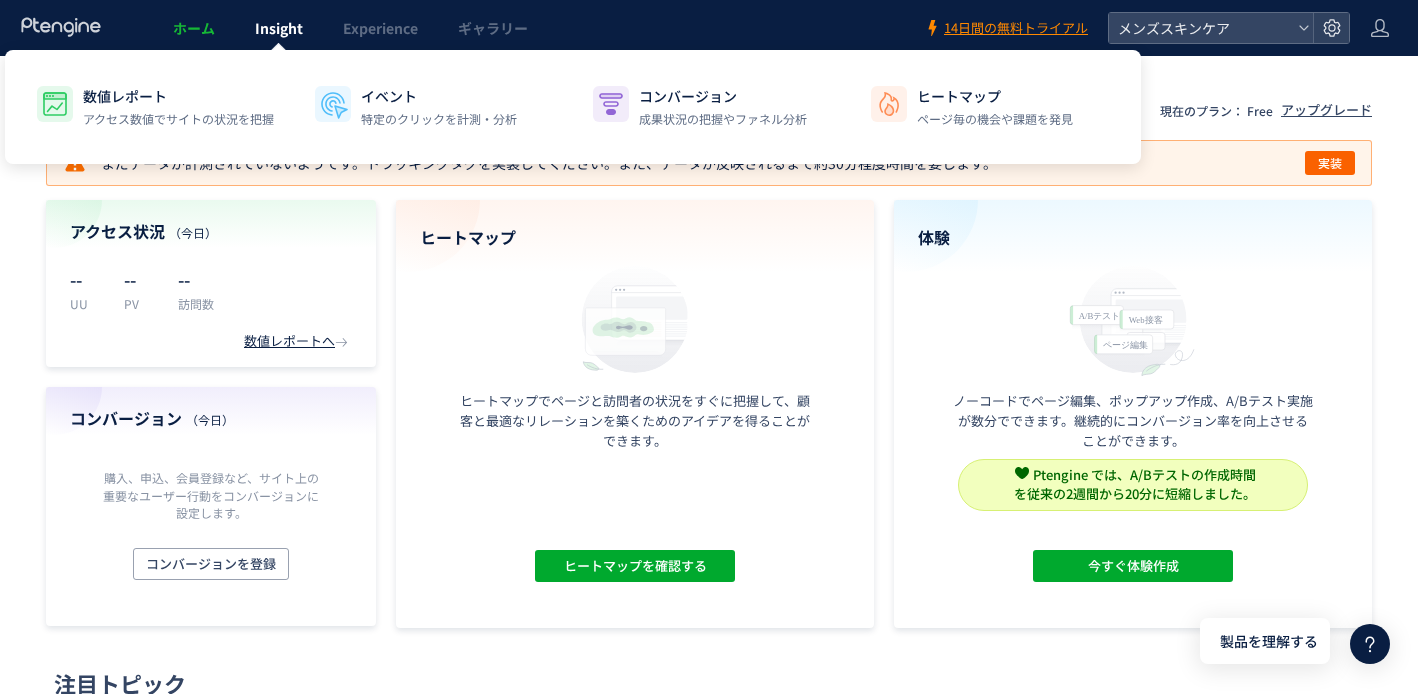 click on "Insight" at bounding box center (279, 28) 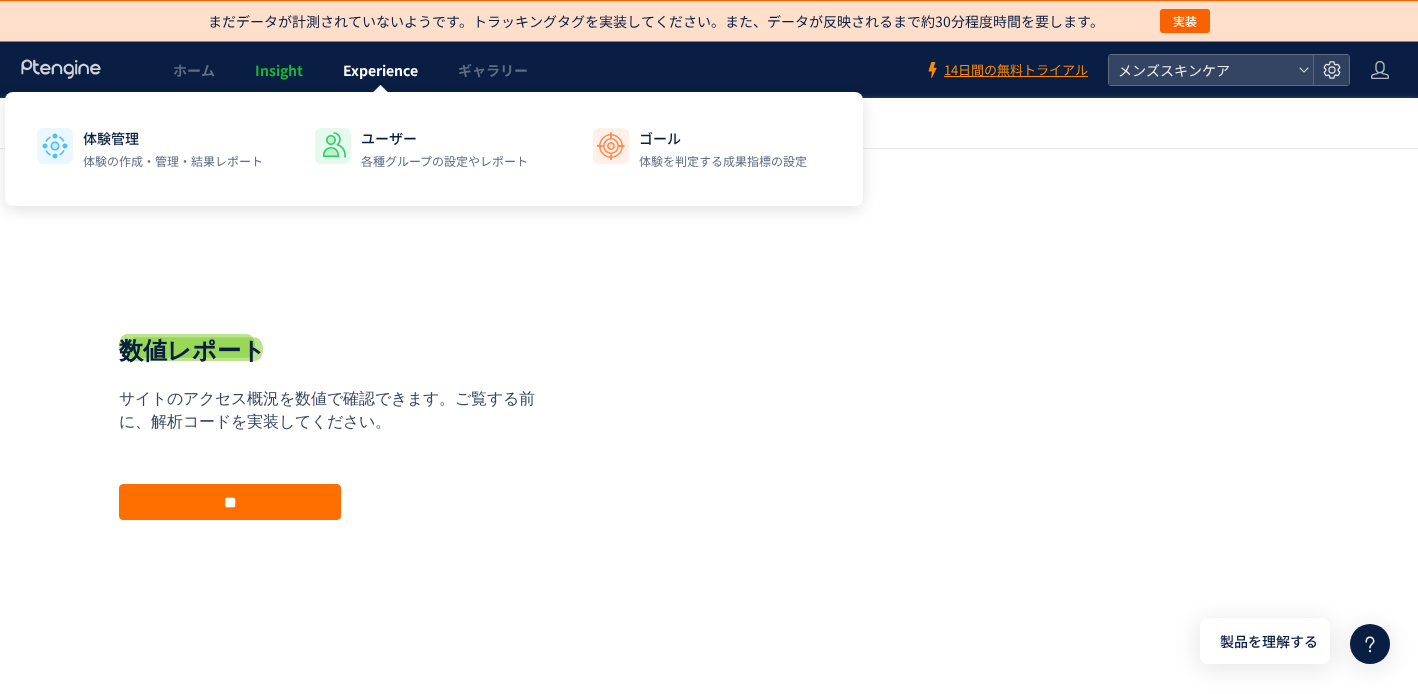 click on "Experience" at bounding box center [380, 70] 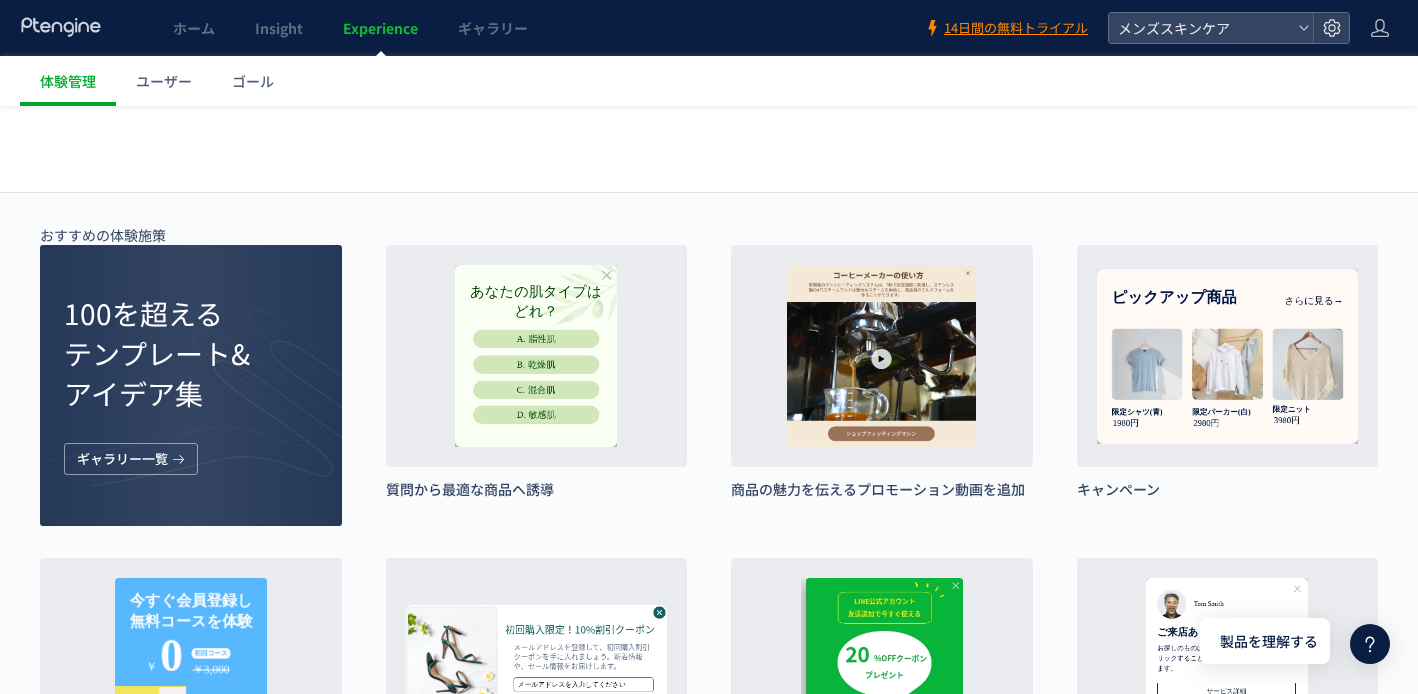 scroll, scrollTop: 334, scrollLeft: 0, axis: vertical 